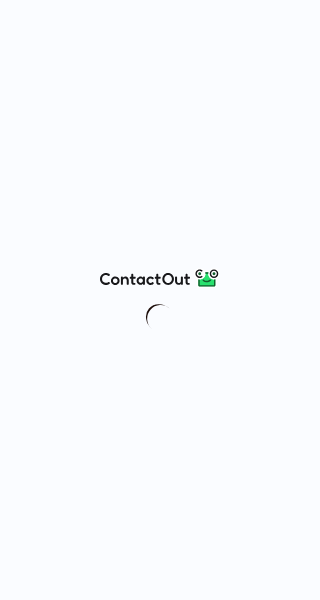 scroll, scrollTop: 0, scrollLeft: 0, axis: both 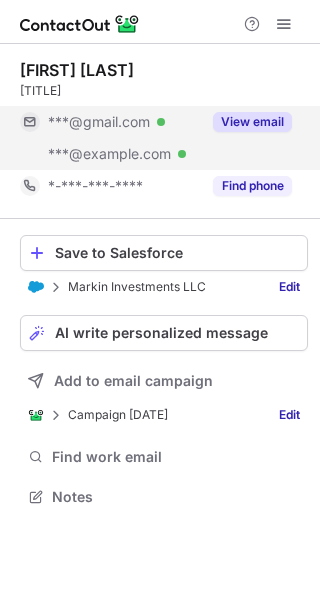 click on "View email" at bounding box center [252, 122] 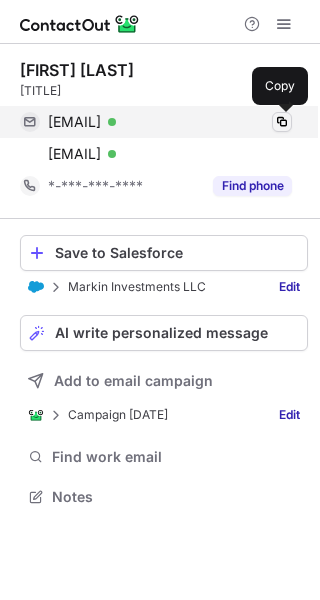 click at bounding box center (282, 122) 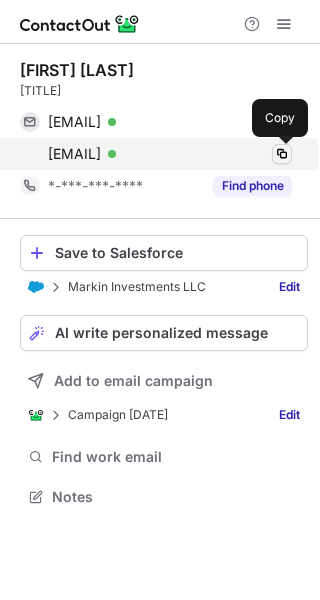 click at bounding box center (282, 154) 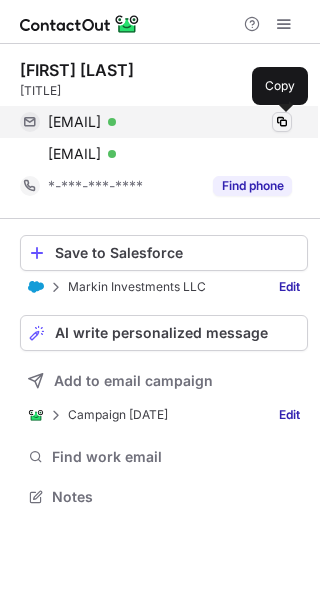 click at bounding box center [282, 122] 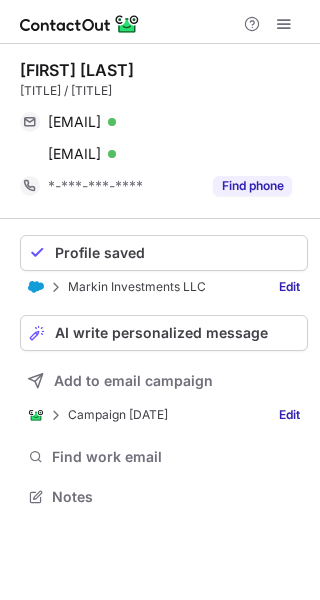 scroll, scrollTop: 0, scrollLeft: 0, axis: both 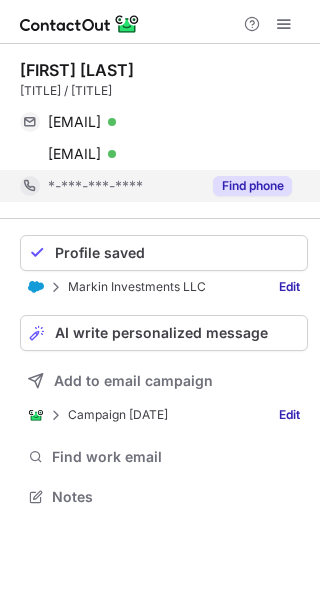 click on "Find phone" at bounding box center (246, 186) 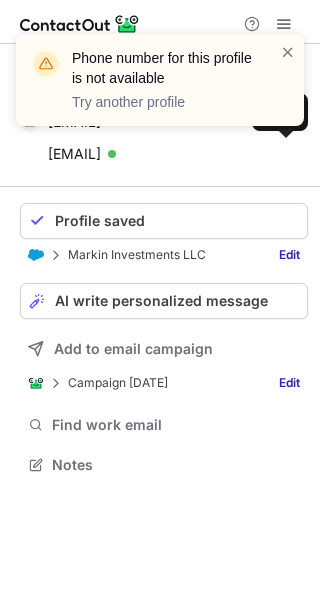 scroll, scrollTop: 451, scrollLeft: 320, axis: both 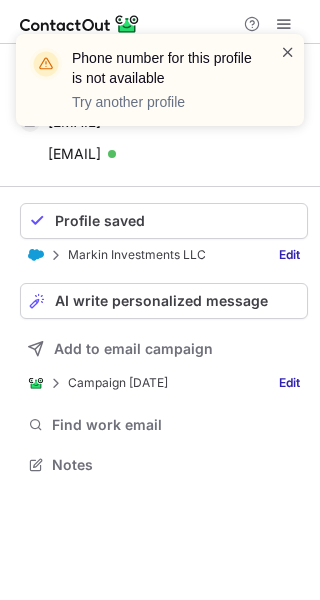 click at bounding box center [288, 52] 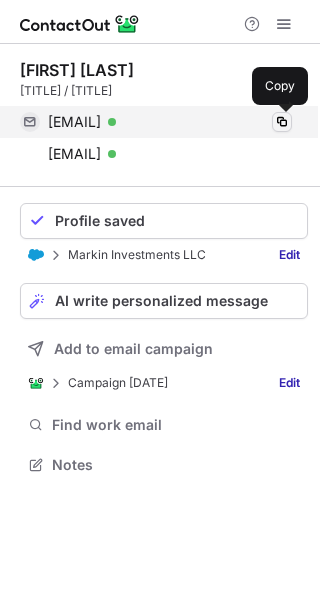 click at bounding box center (282, 122) 